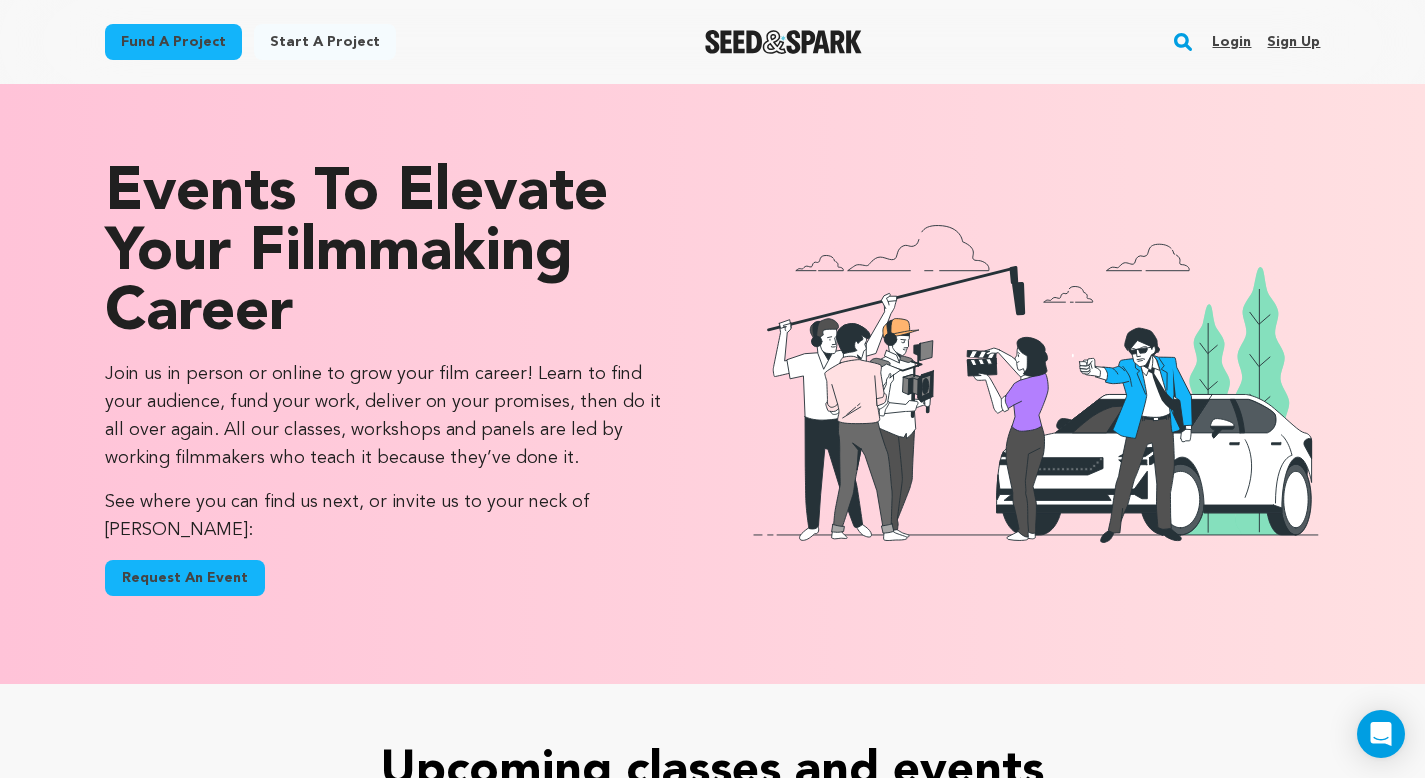 scroll, scrollTop: 689, scrollLeft: 0, axis: vertical 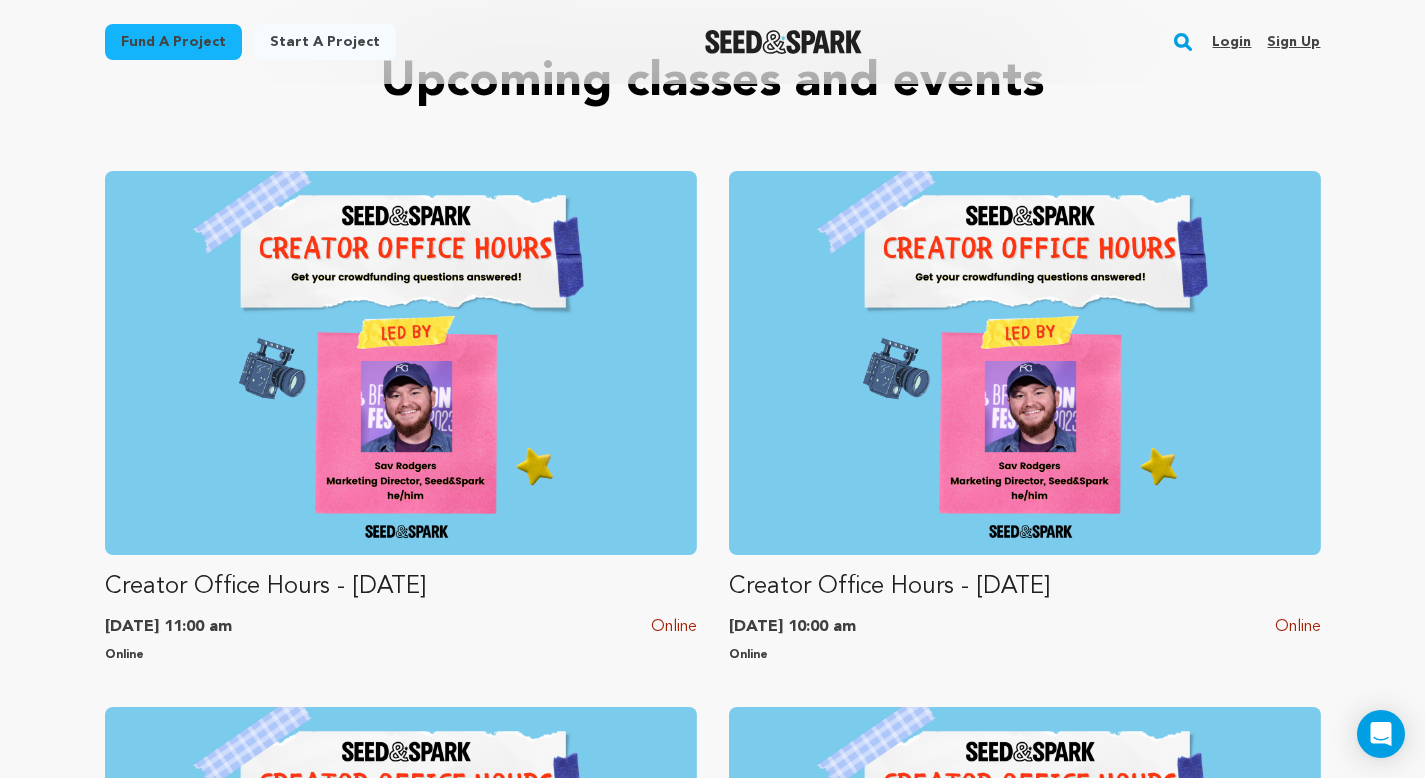 click on "Login" at bounding box center (1231, 42) 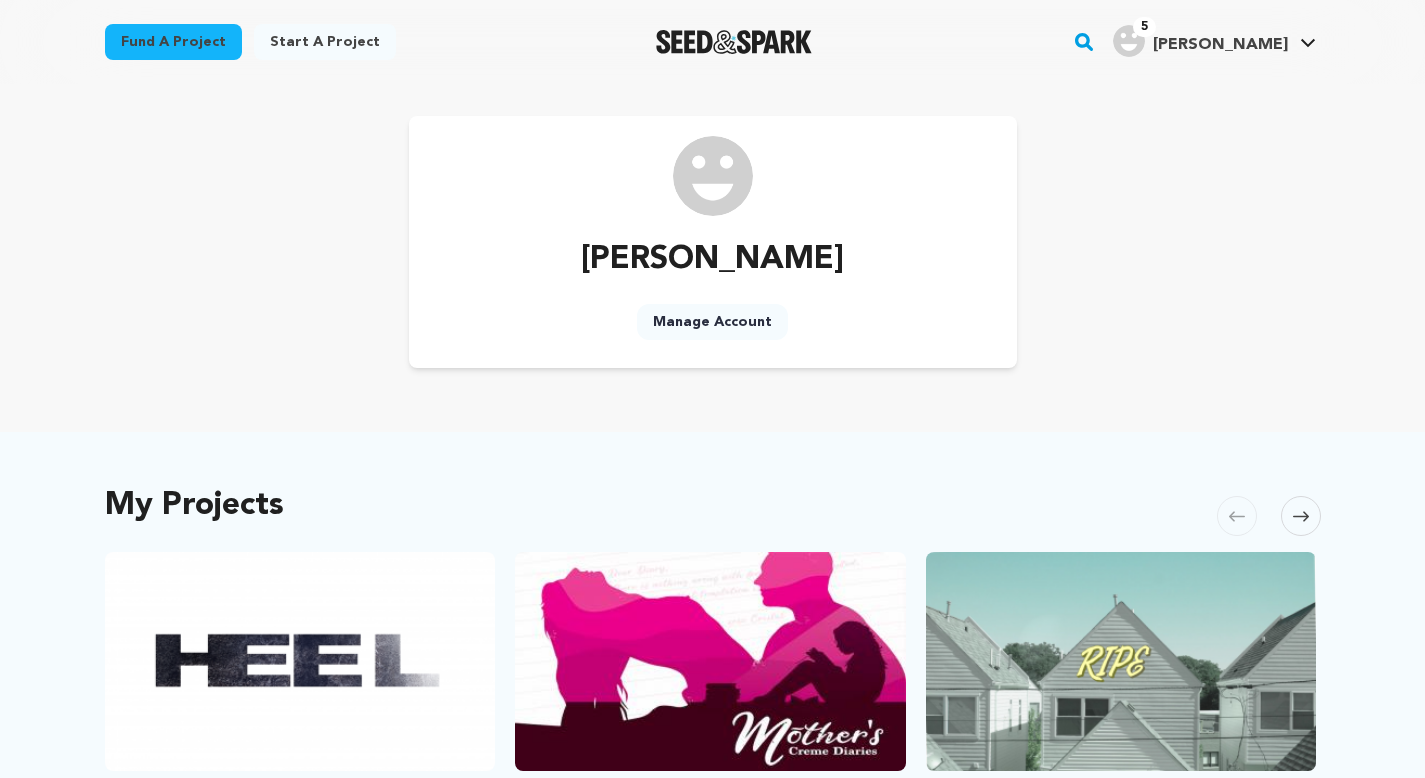 scroll, scrollTop: 0, scrollLeft: 0, axis: both 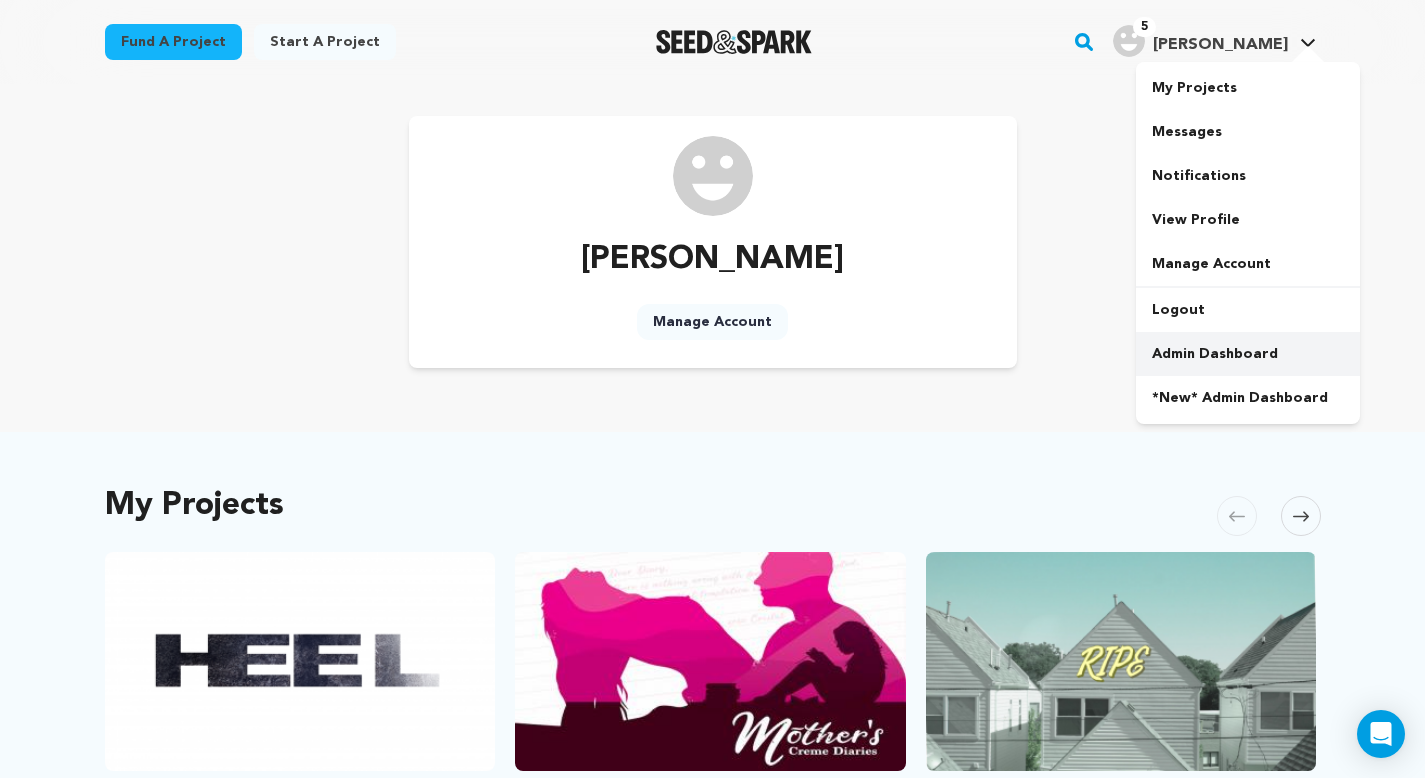 click on "Admin Dashboard" at bounding box center (1248, 354) 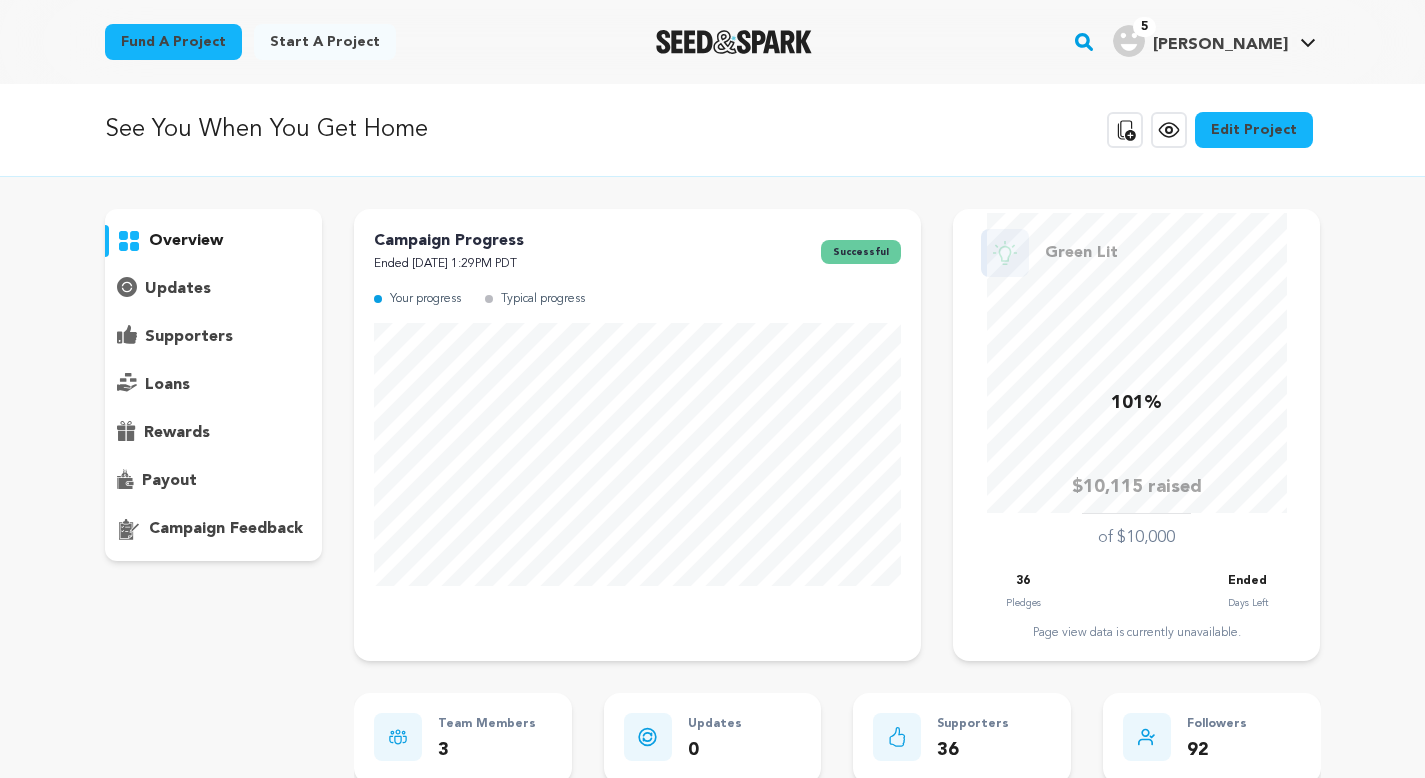 scroll, scrollTop: 0, scrollLeft: 0, axis: both 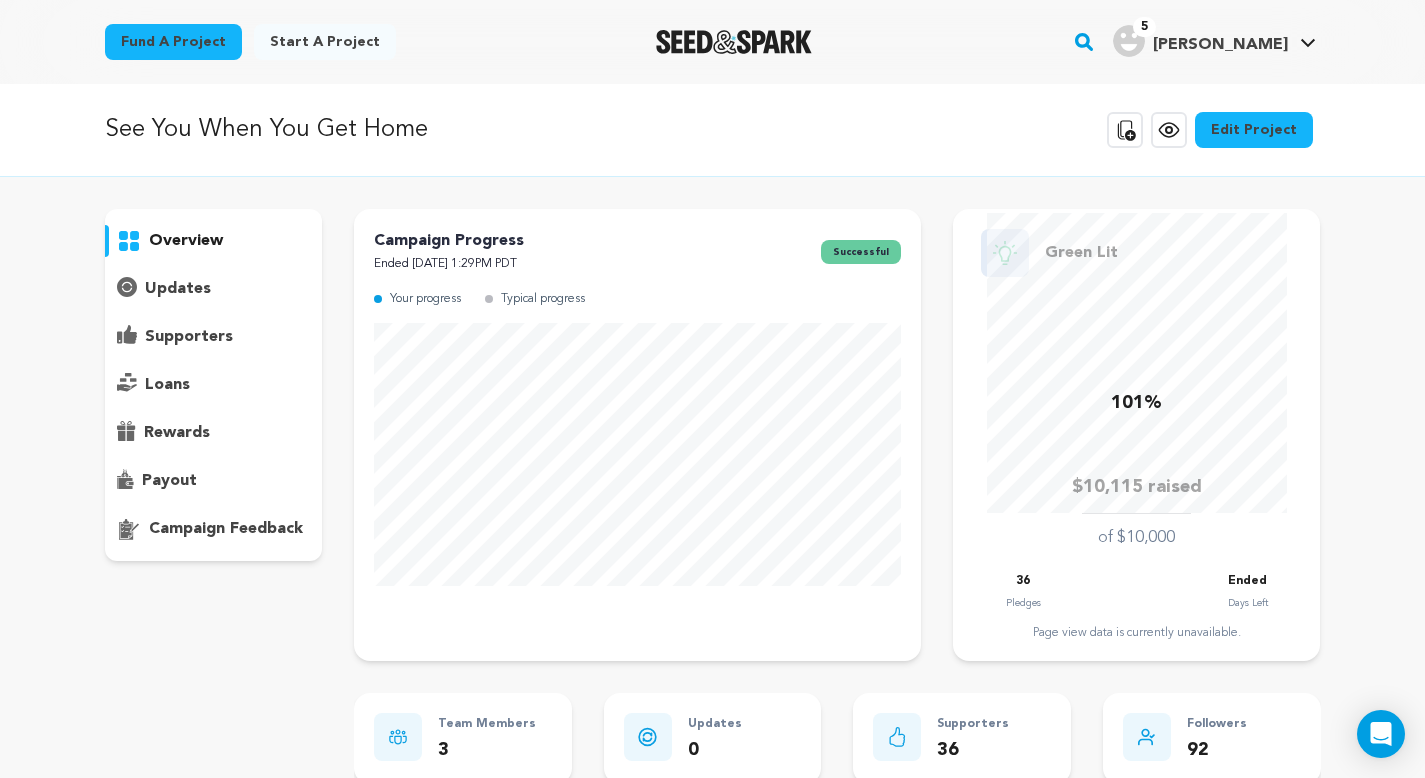 click on "Edit Project" at bounding box center (1254, 130) 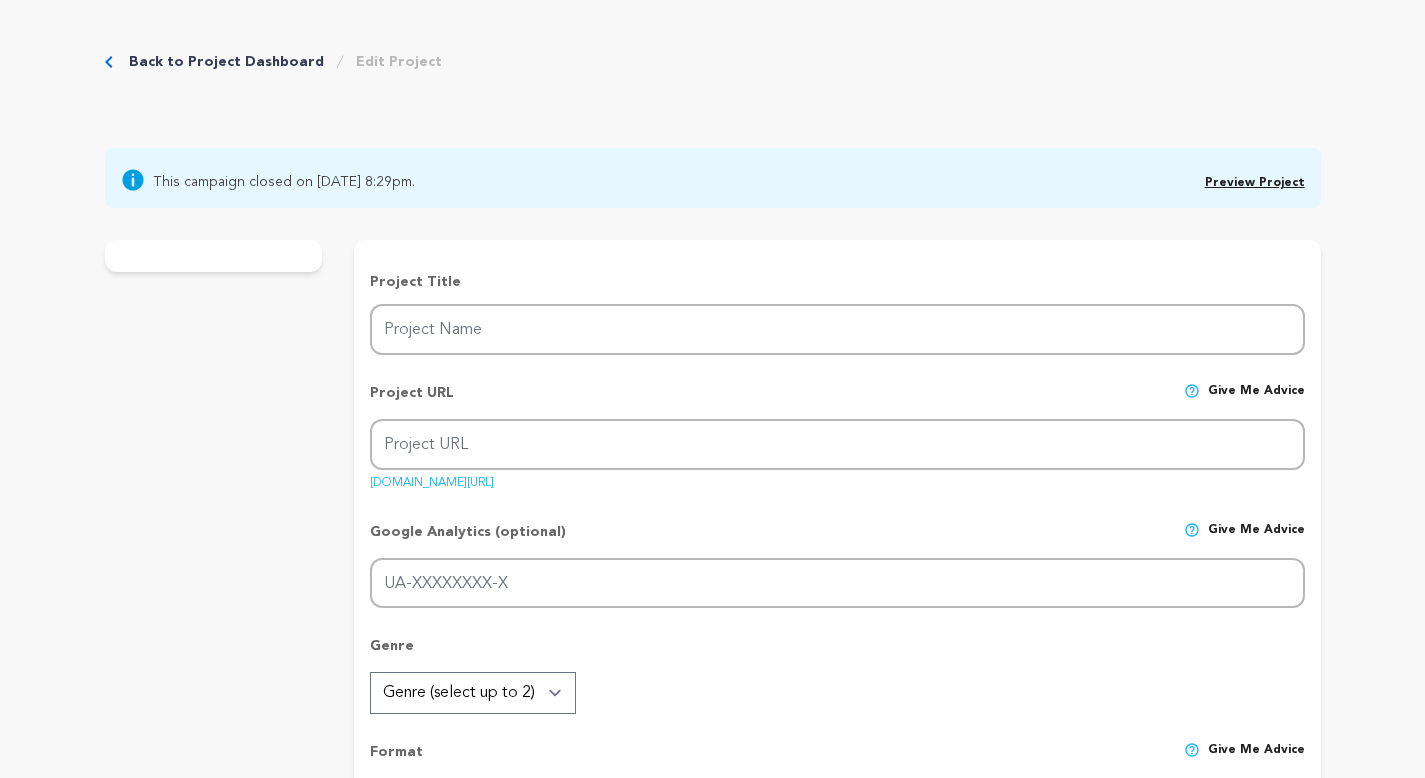 scroll, scrollTop: 0, scrollLeft: 0, axis: both 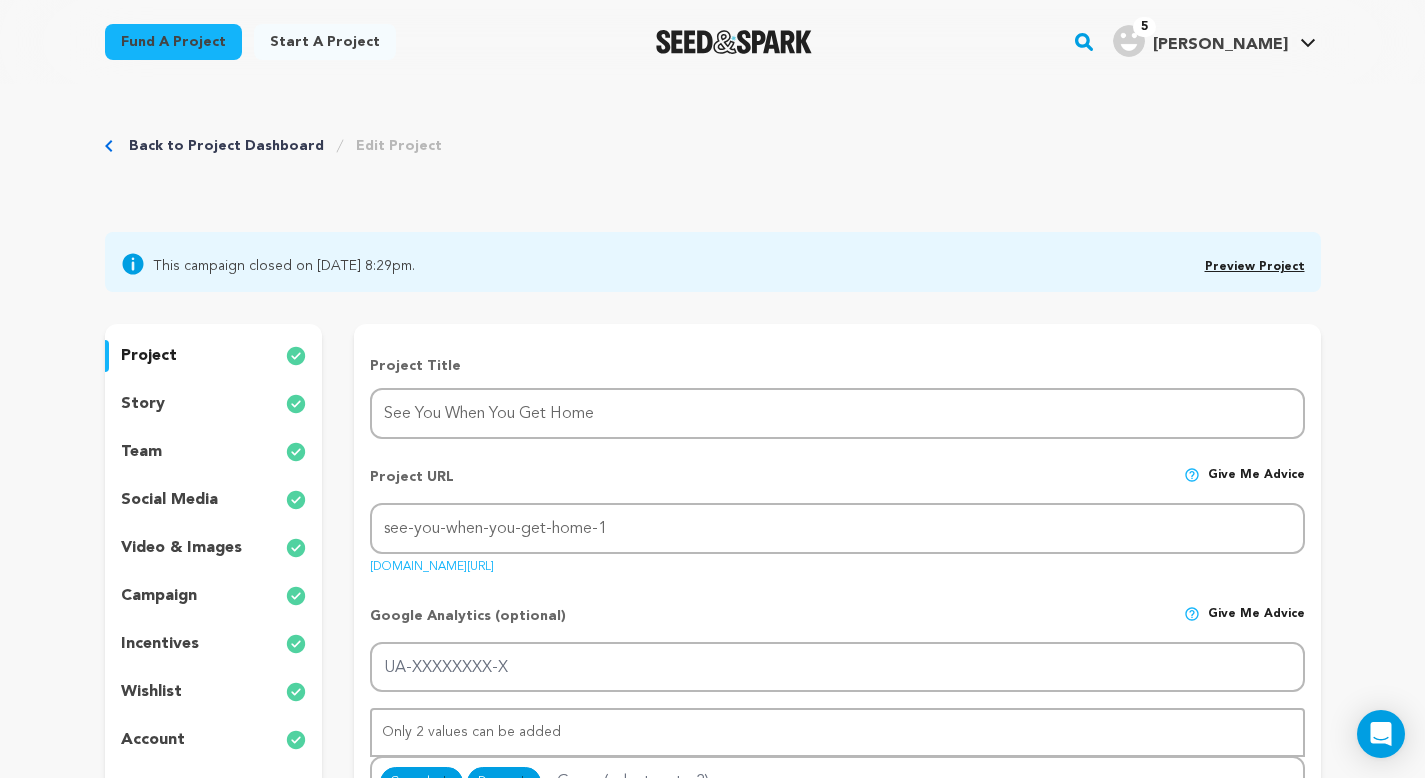 click on "account" at bounding box center (214, 740) 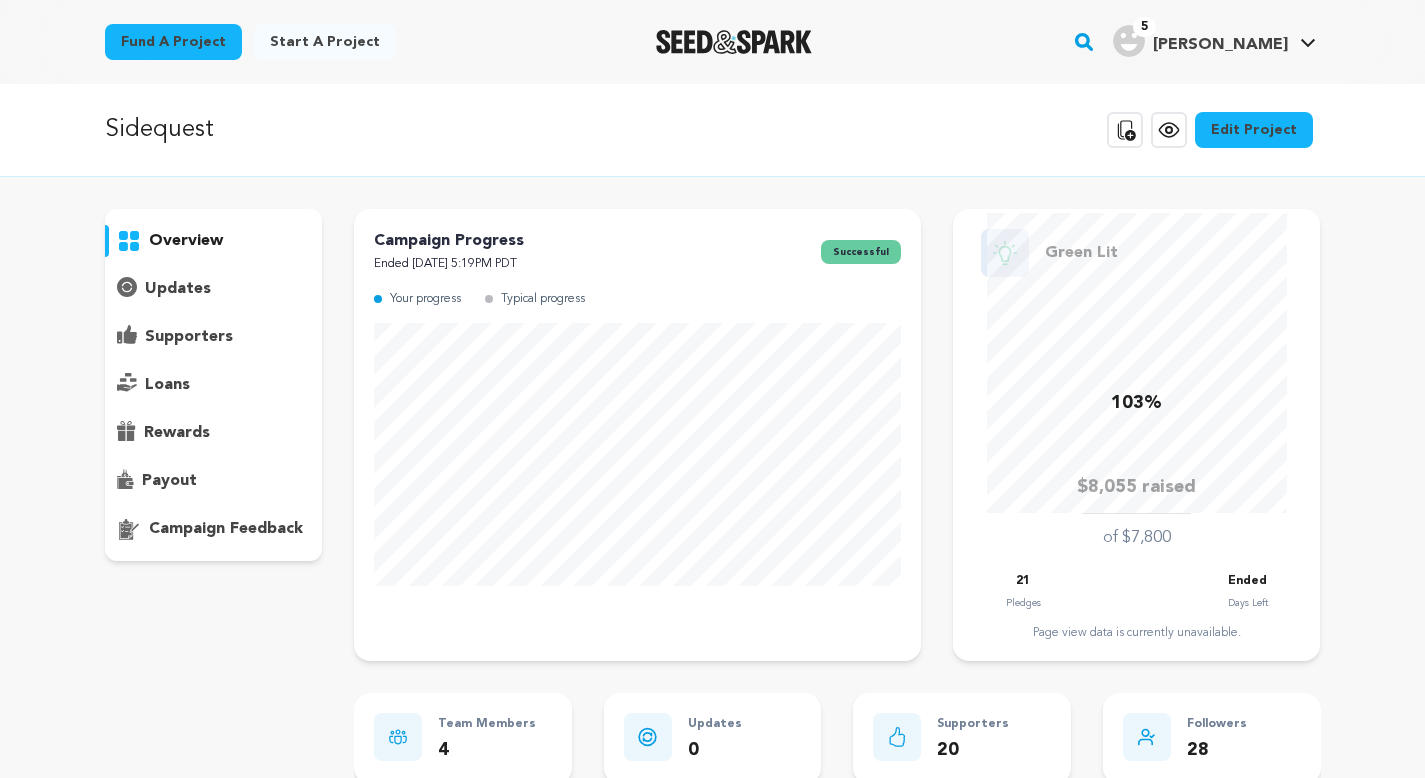 scroll, scrollTop: 0, scrollLeft: 0, axis: both 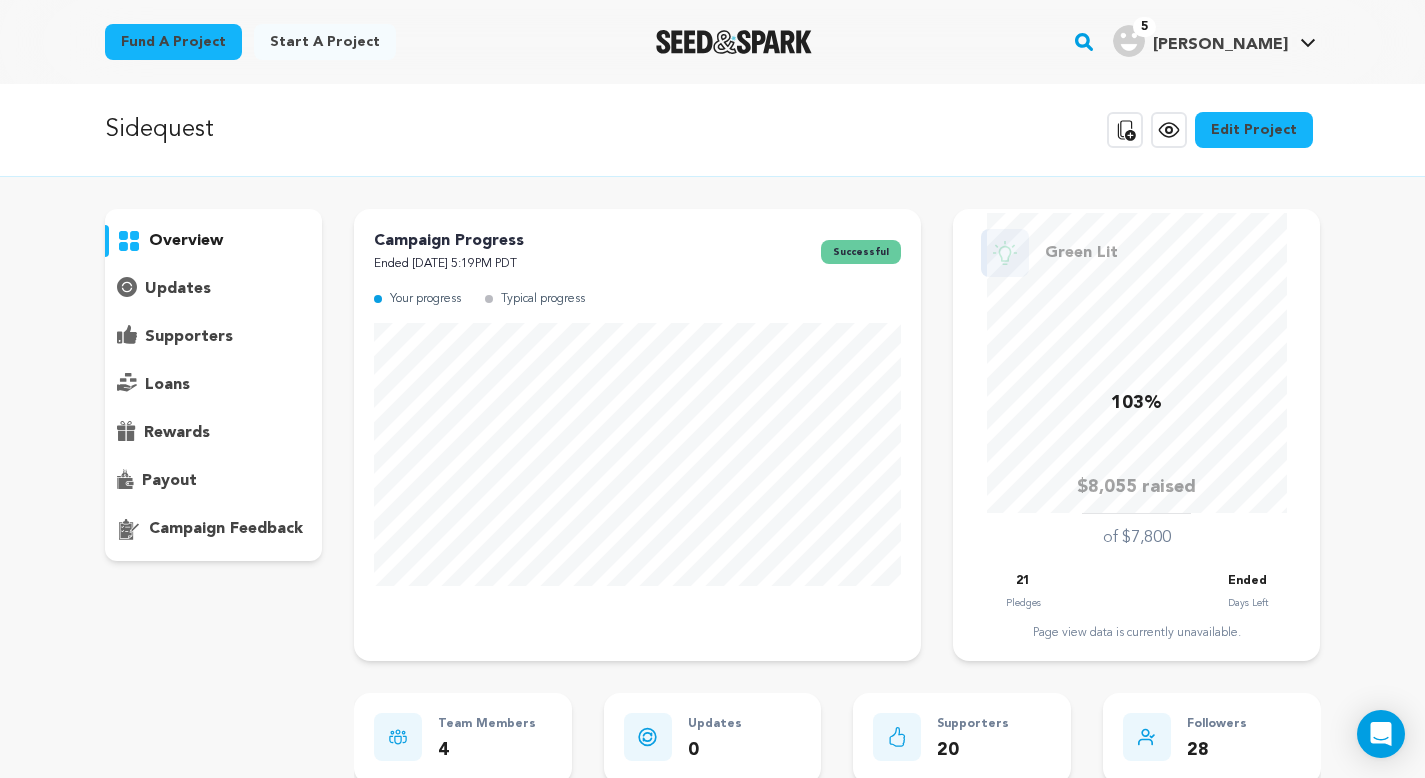 click on "Edit Project" at bounding box center [1254, 130] 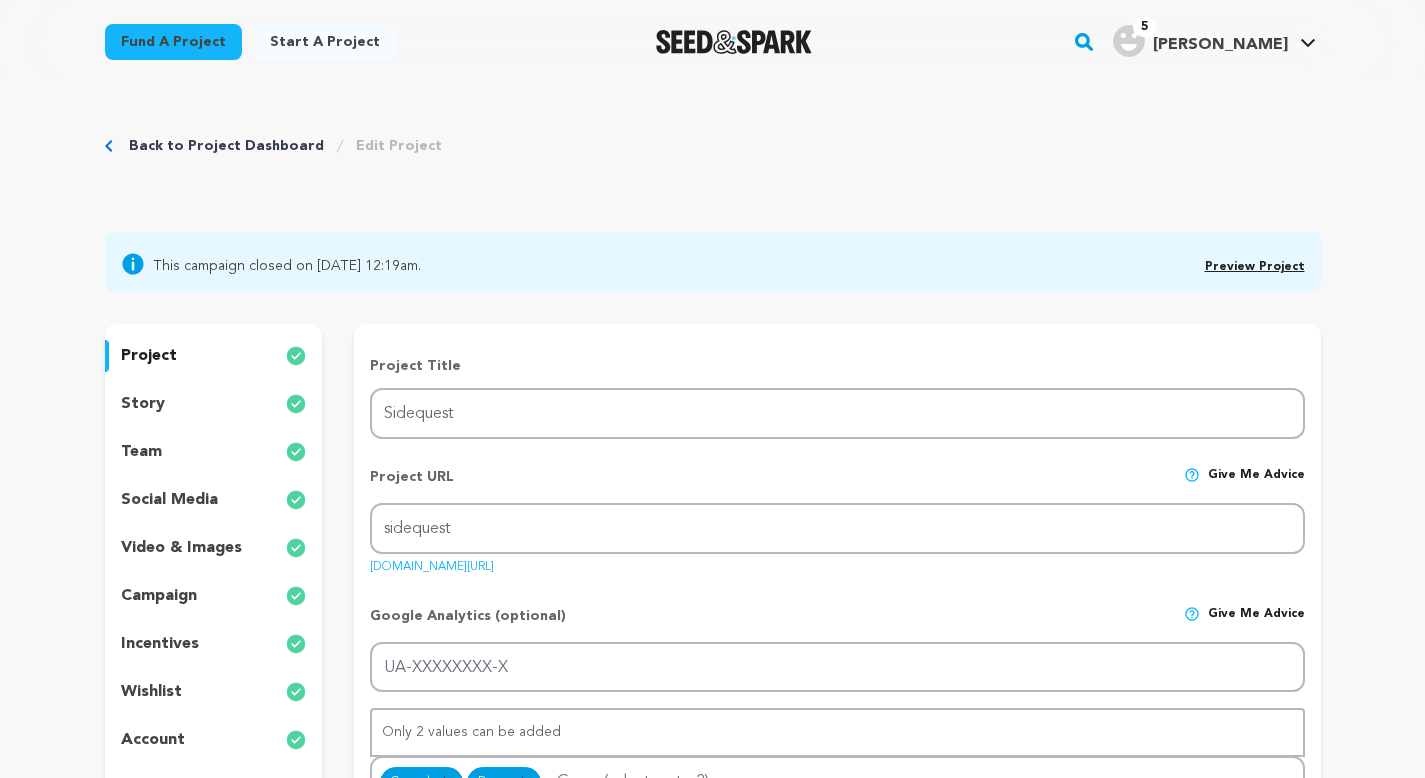 scroll, scrollTop: 0, scrollLeft: 0, axis: both 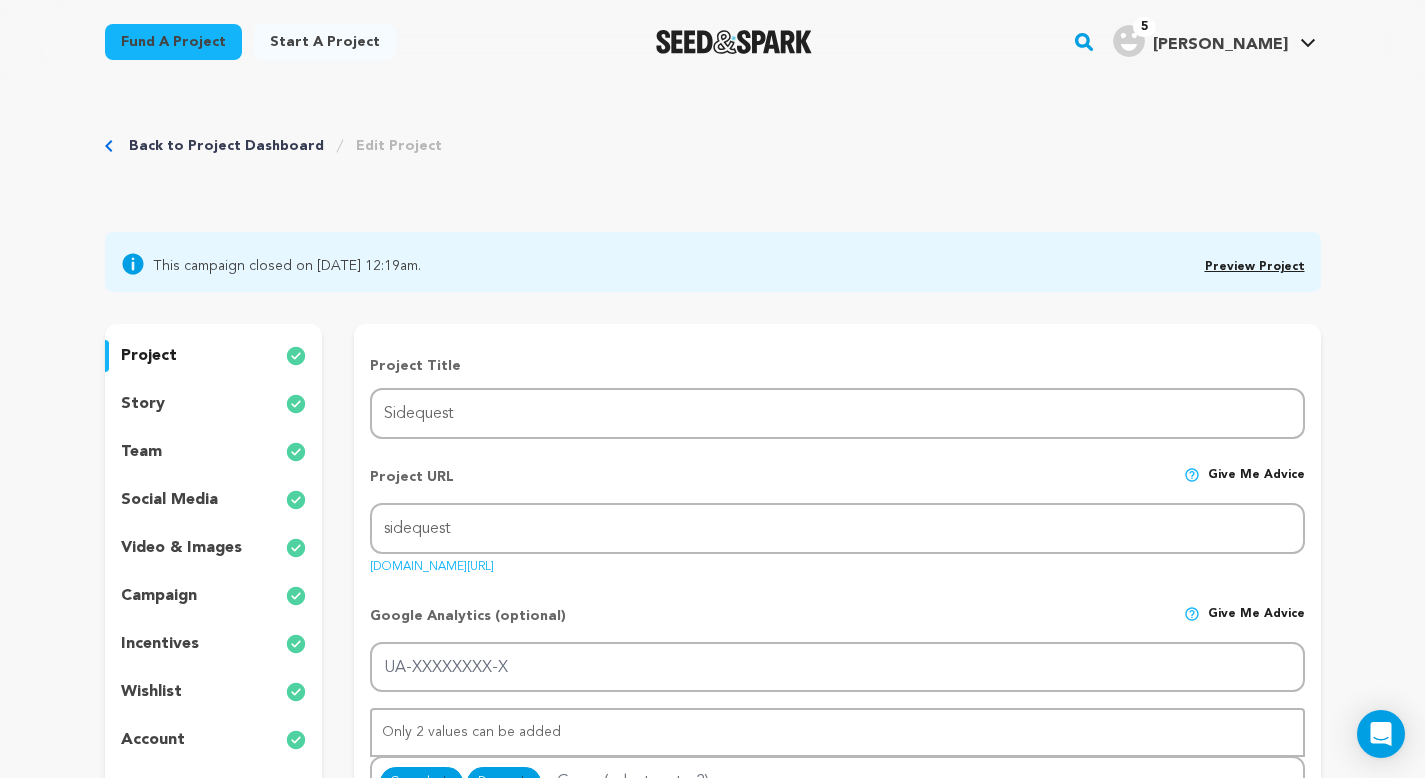 click on "account" at bounding box center [153, 740] 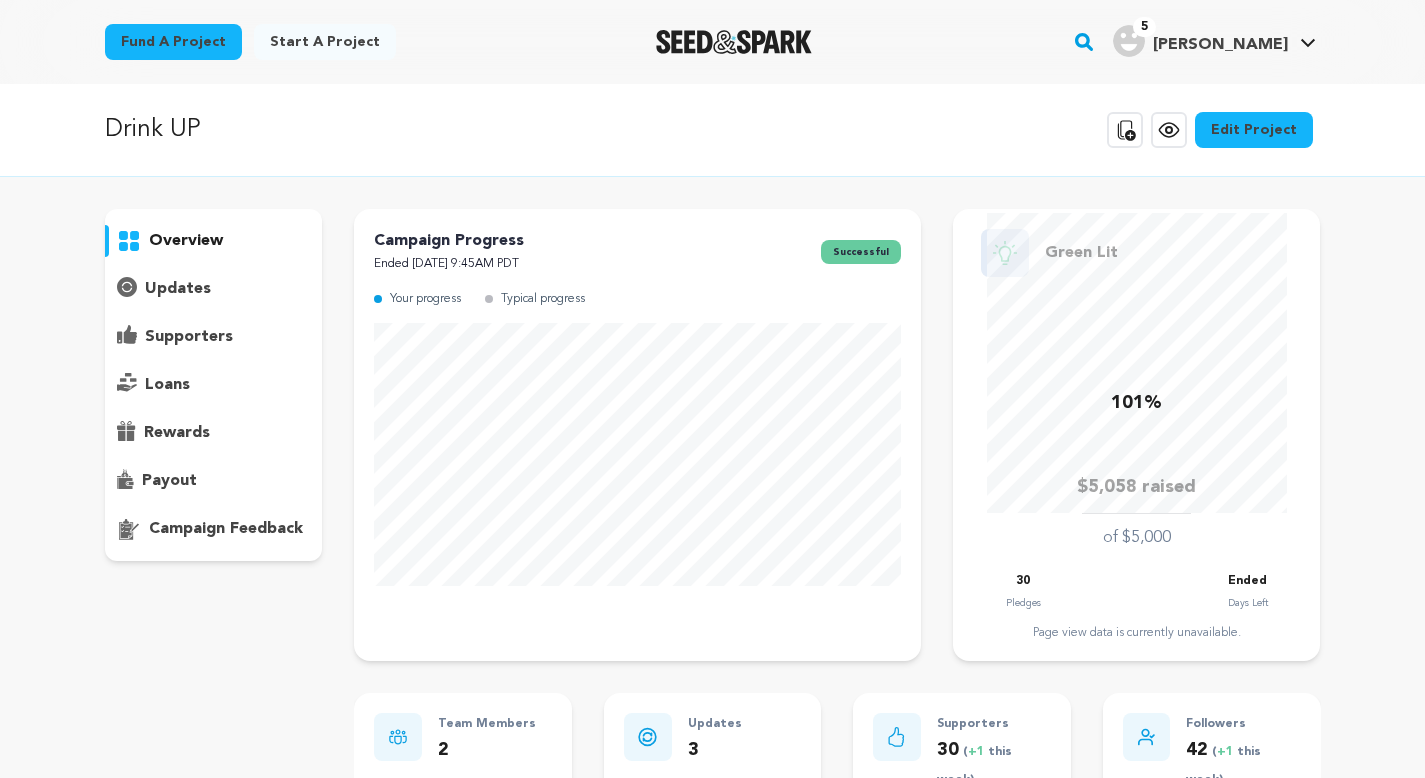 scroll, scrollTop: 0, scrollLeft: 0, axis: both 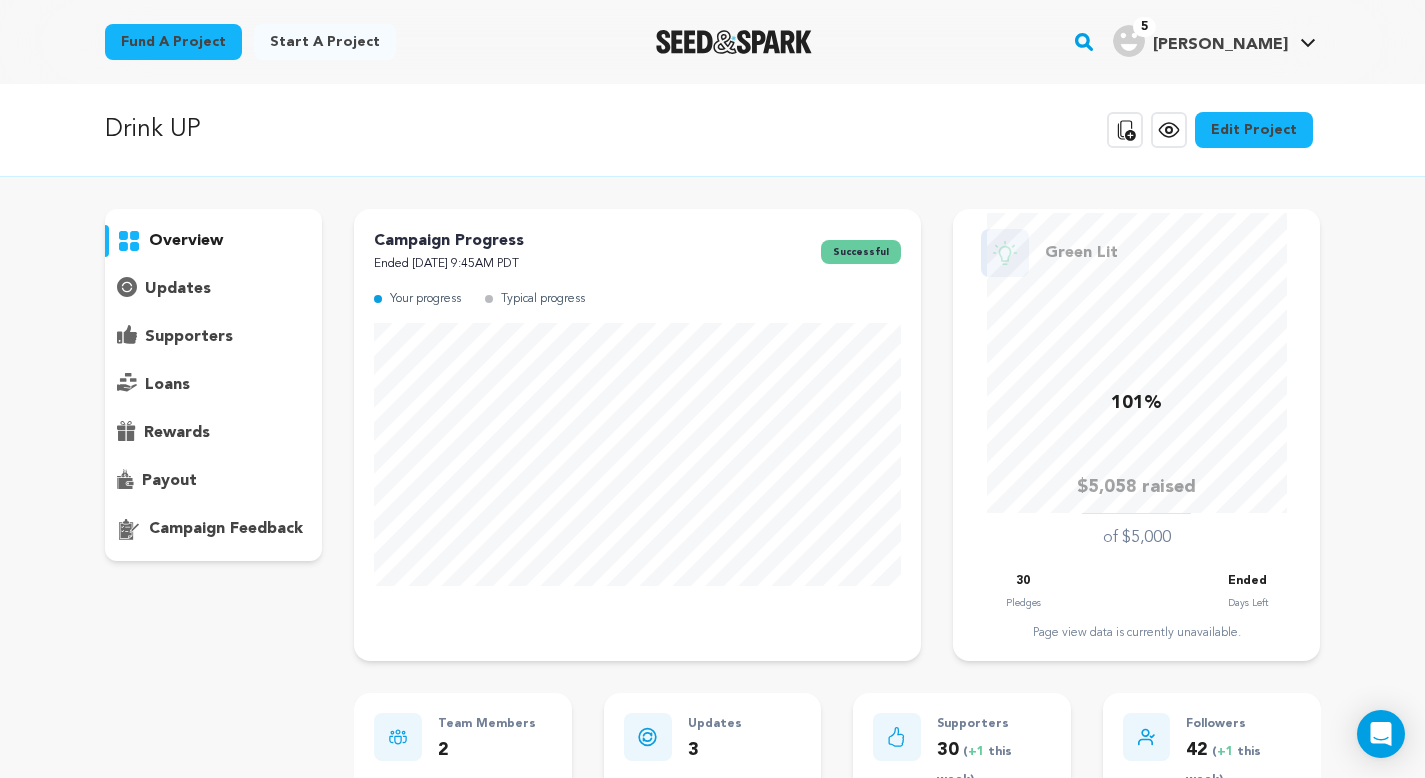 click on "Edit Project" at bounding box center (1254, 130) 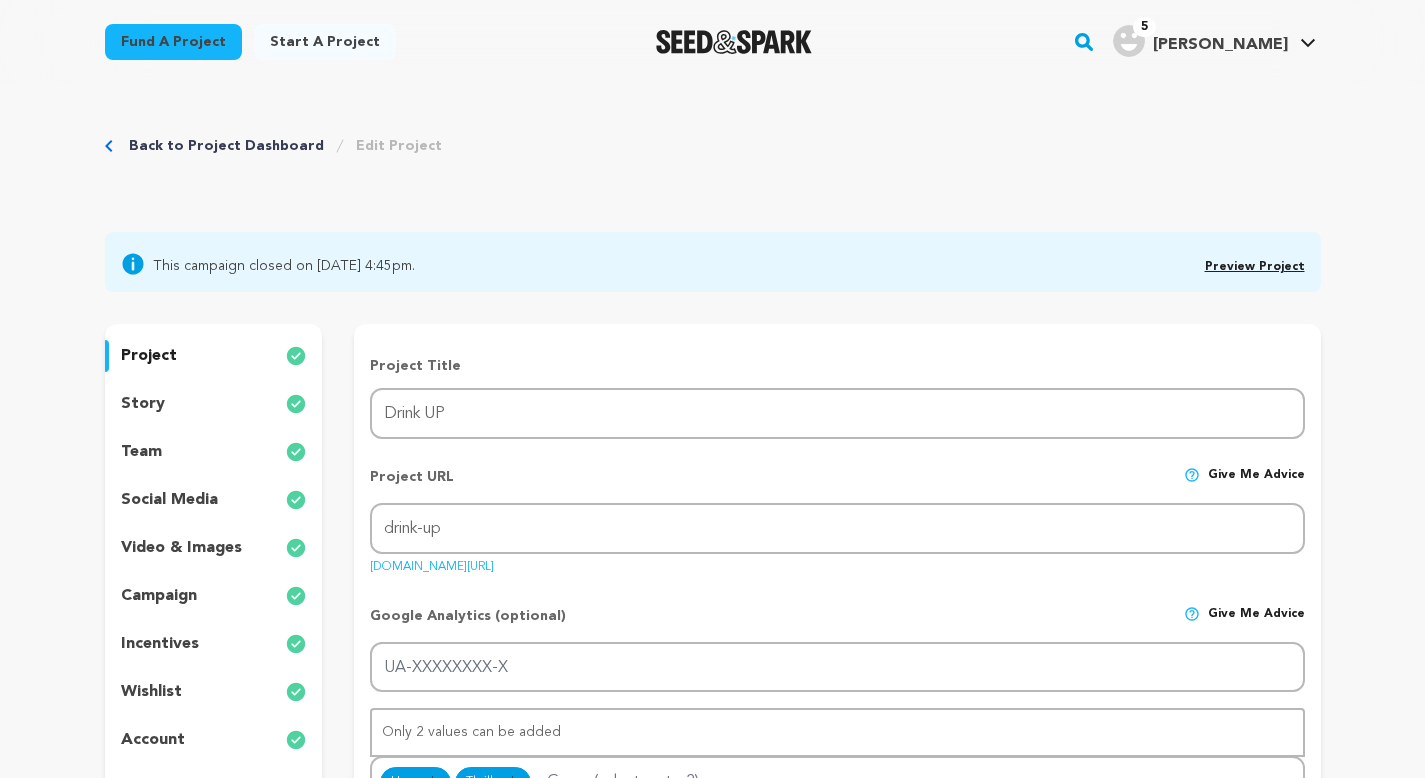 scroll, scrollTop: 0, scrollLeft: 0, axis: both 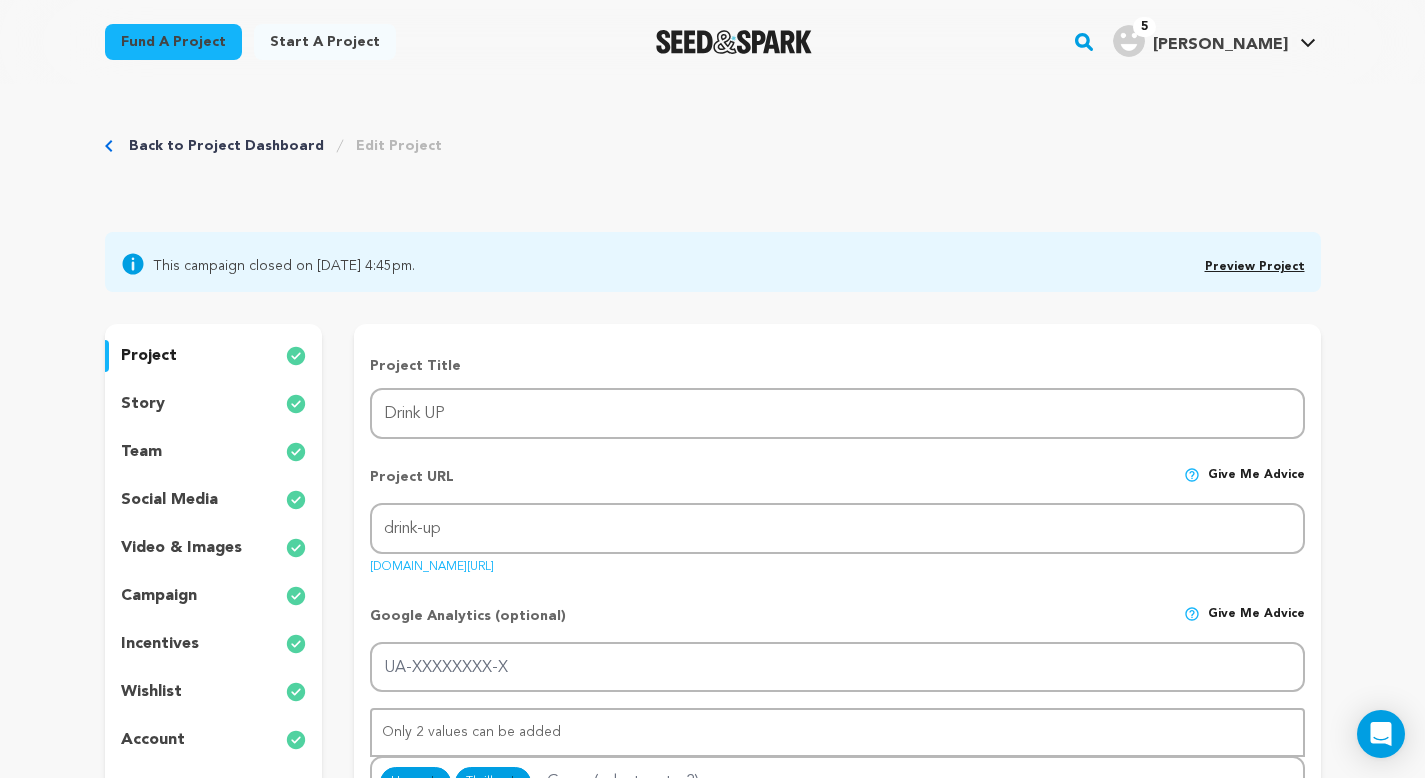 click on "account" at bounding box center [153, 740] 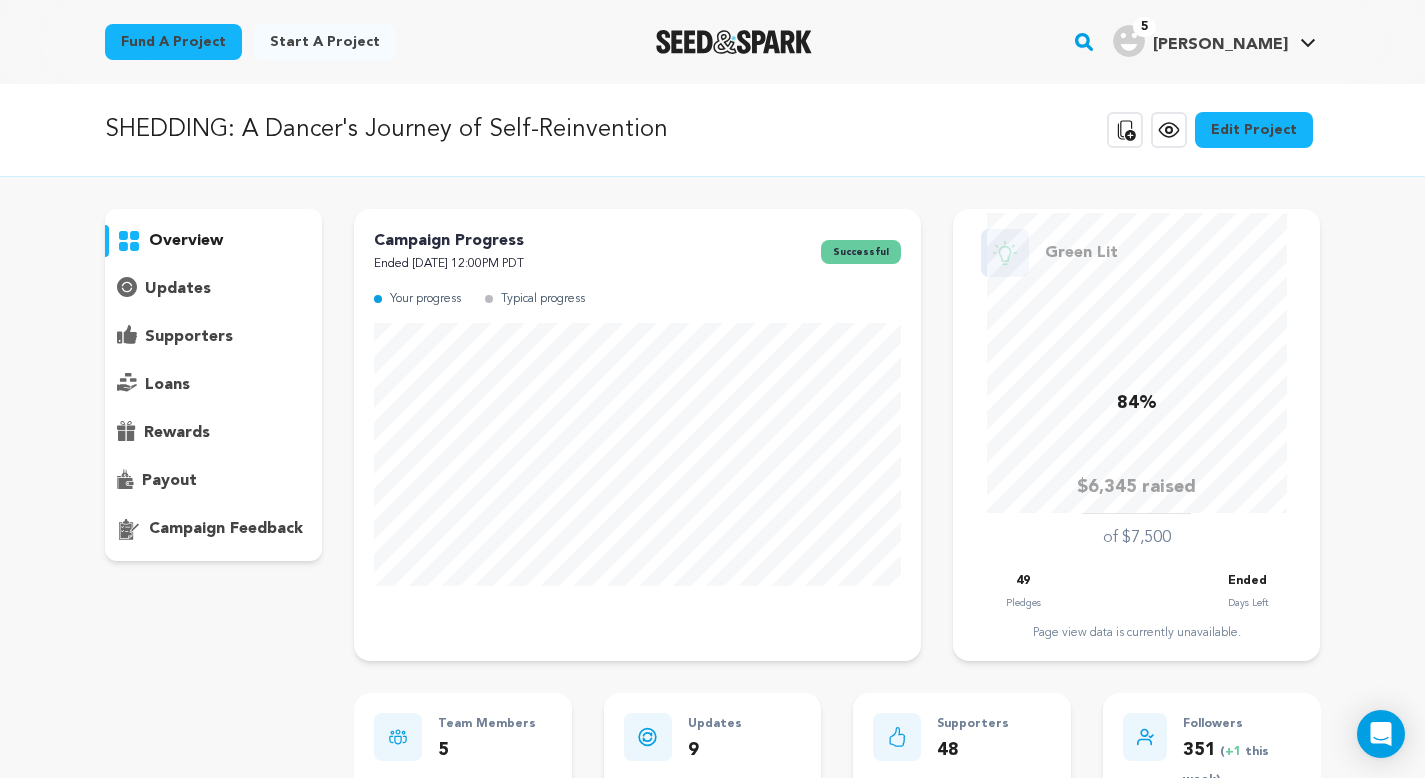 scroll, scrollTop: 0, scrollLeft: 0, axis: both 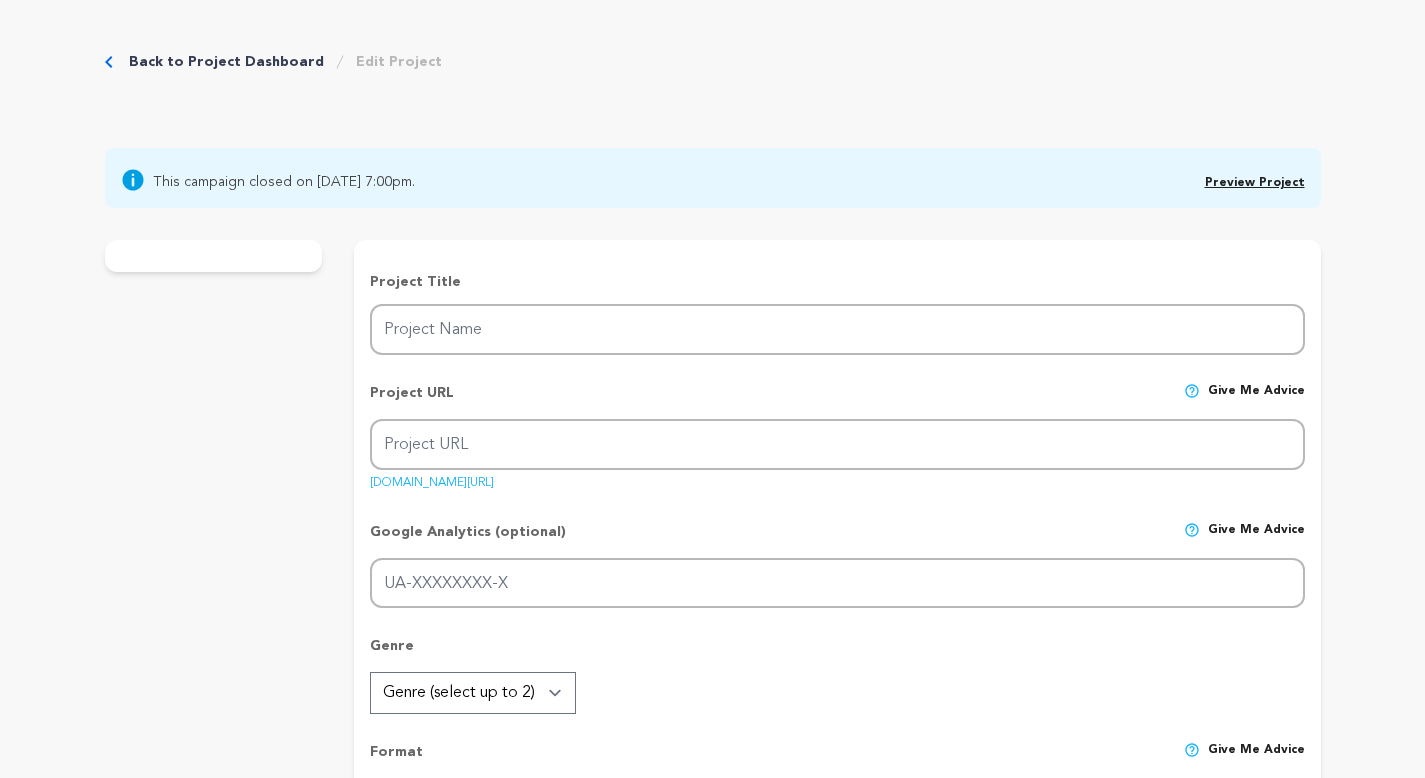 type on "SHEDDING: A Dancer's Journey of Self-Reinvention" 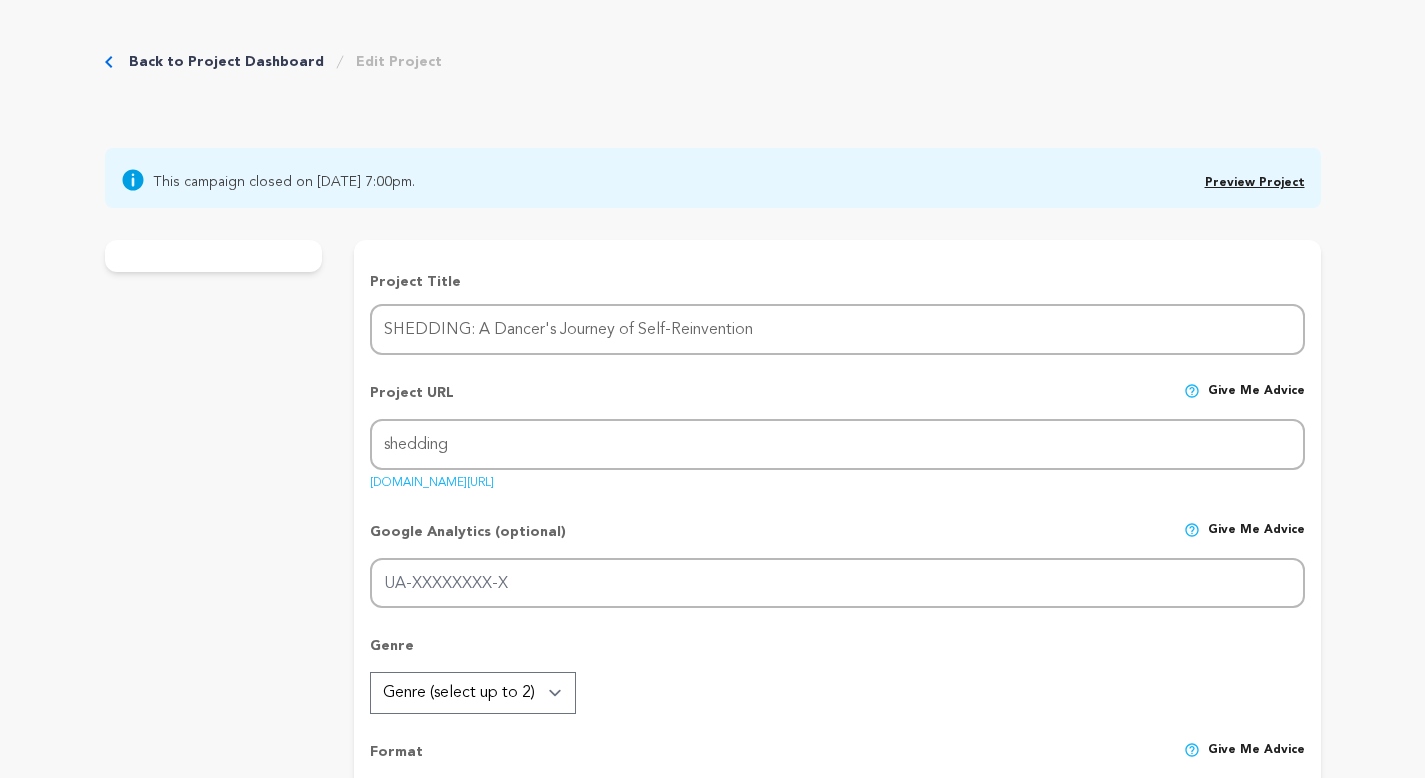scroll, scrollTop: 0, scrollLeft: 0, axis: both 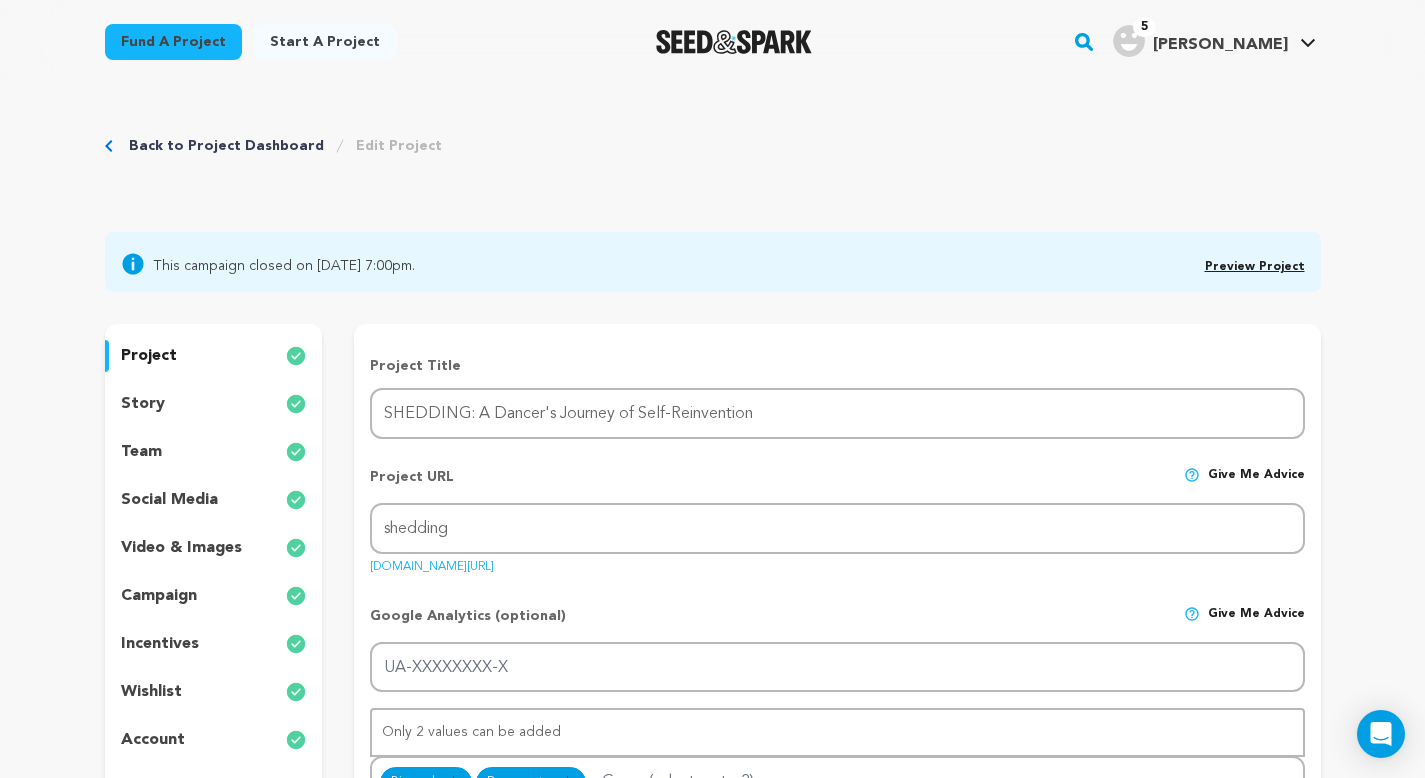 click on "account" at bounding box center [214, 740] 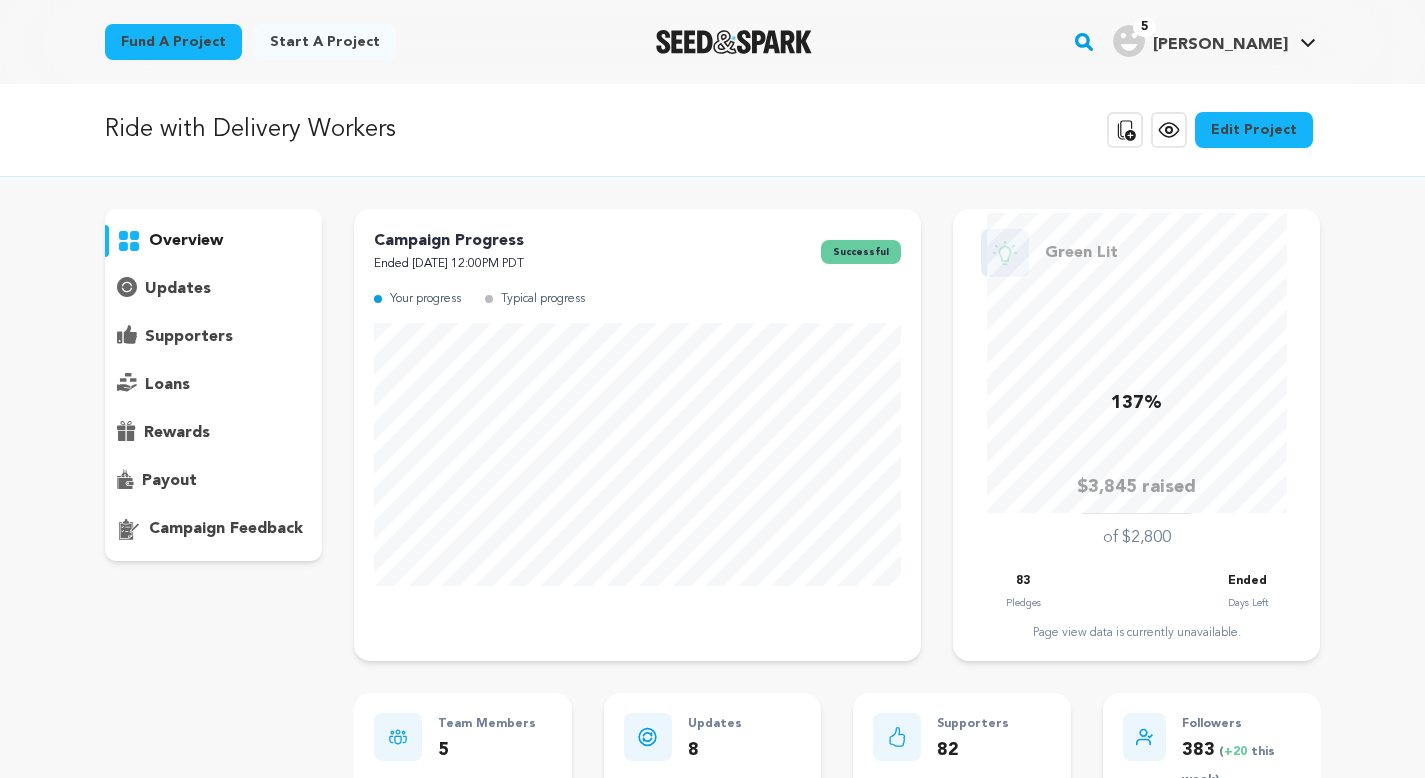 scroll, scrollTop: 0, scrollLeft: 0, axis: both 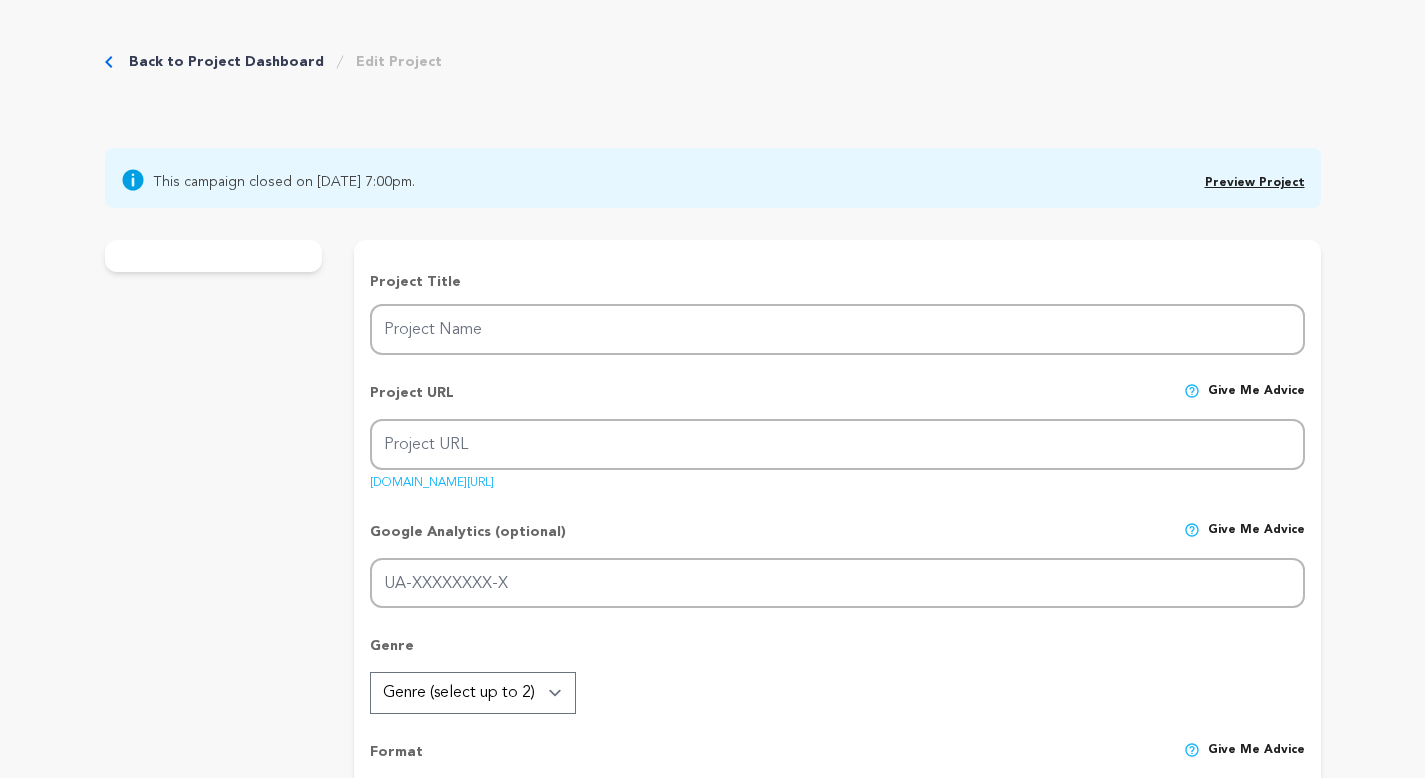 type on "Ride with Delivery Workers" 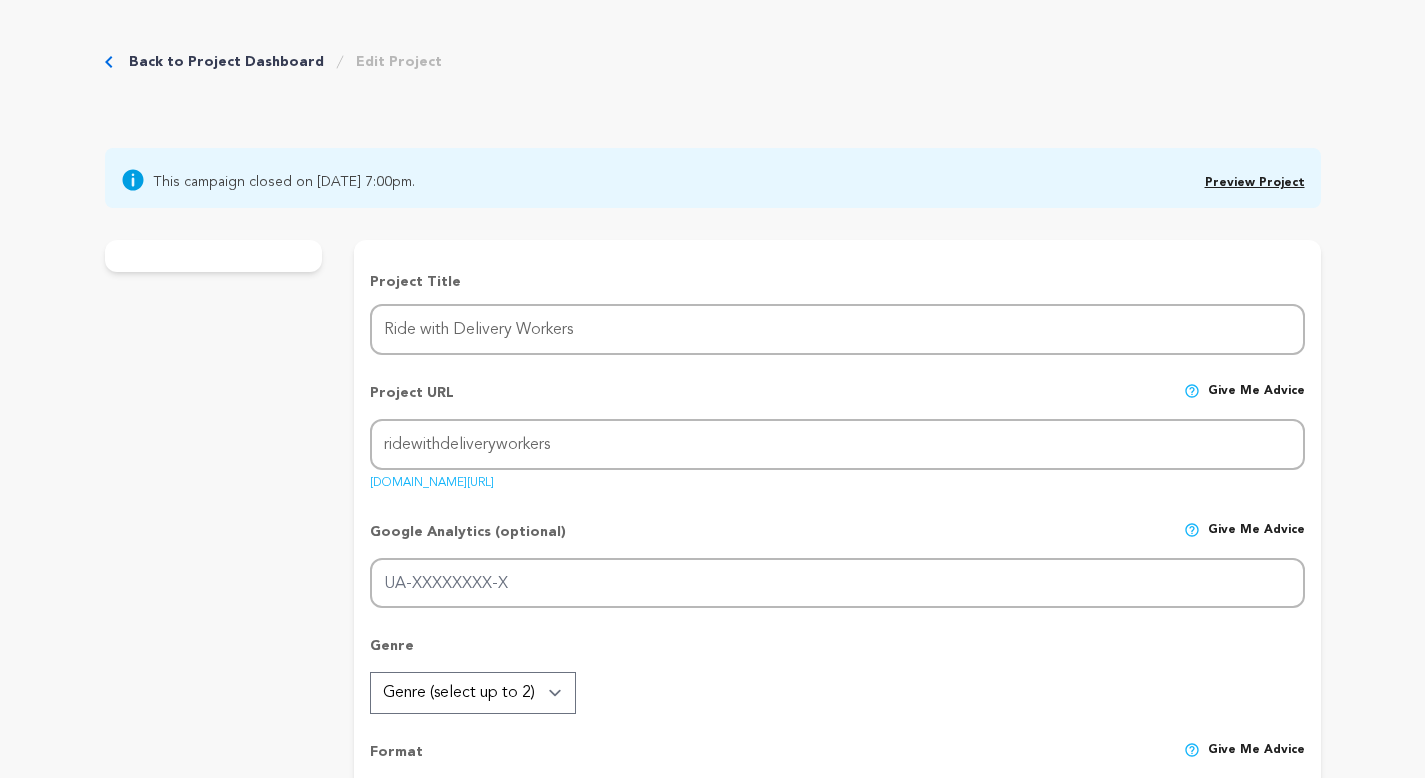 scroll, scrollTop: 0, scrollLeft: 0, axis: both 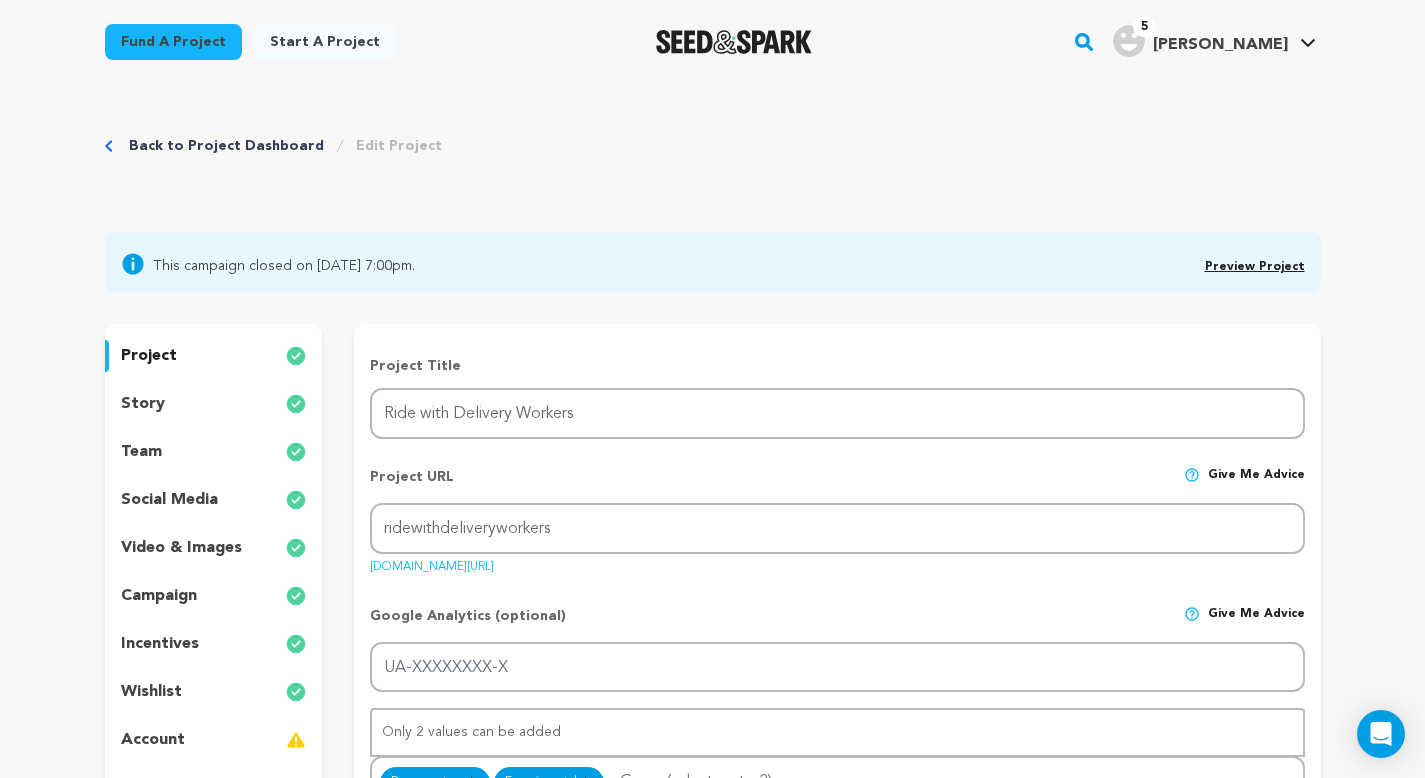 click on "account" at bounding box center [153, 740] 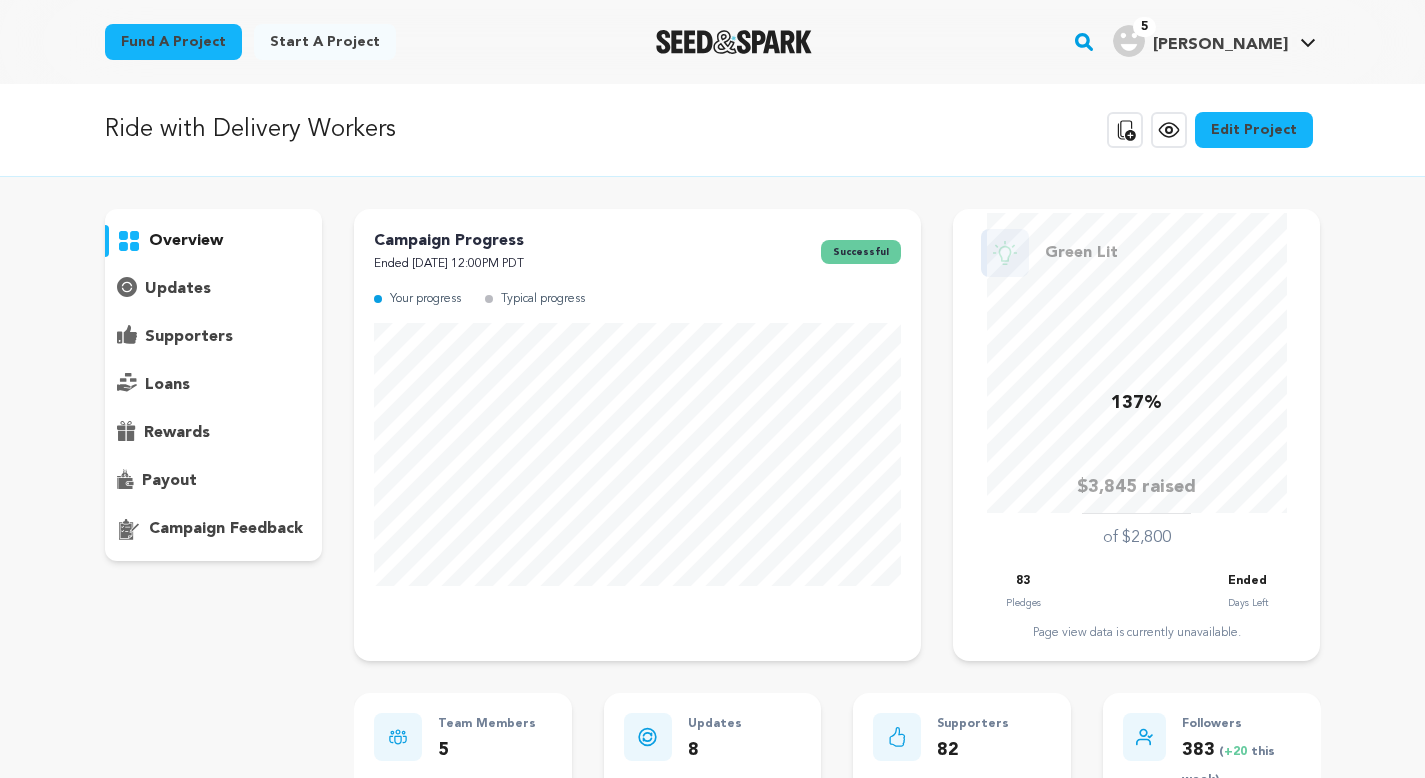 scroll, scrollTop: 0, scrollLeft: 0, axis: both 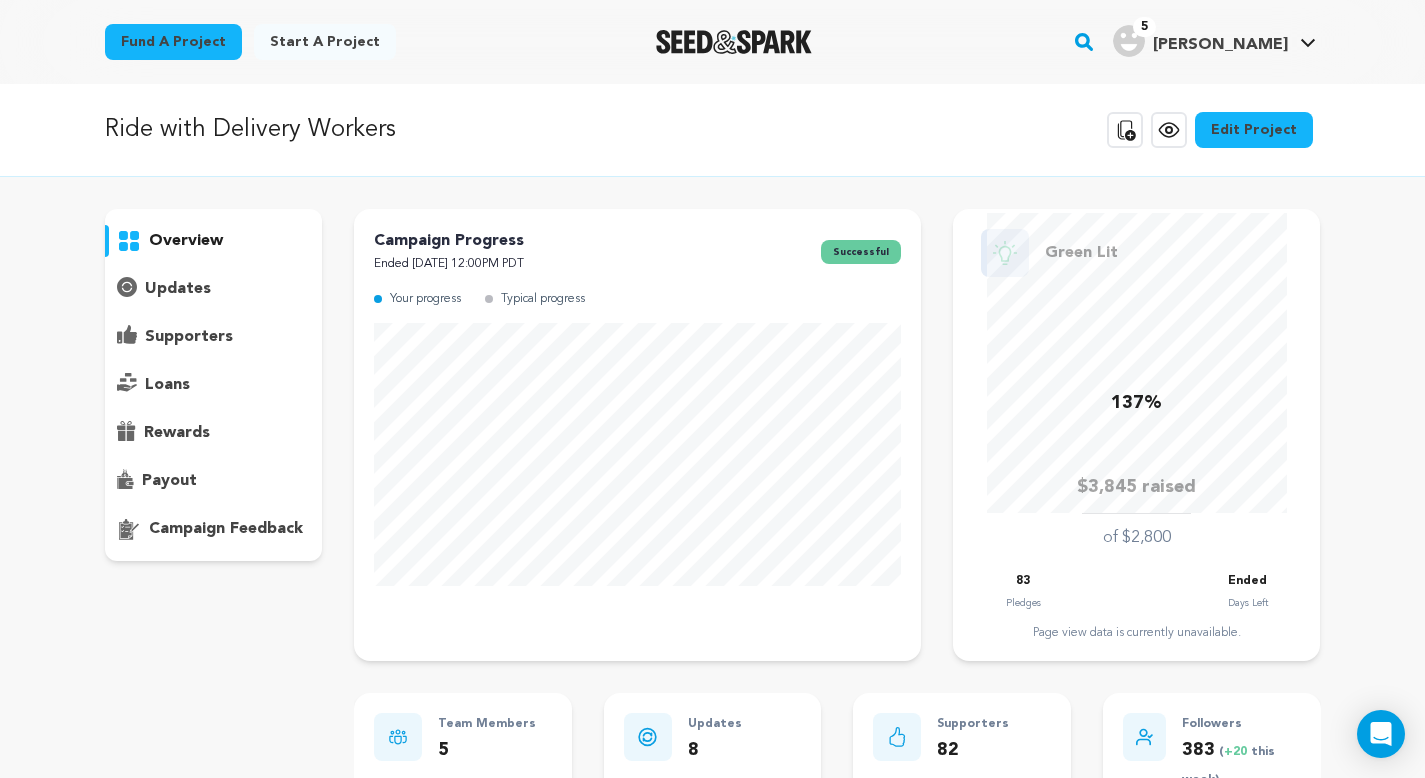 click on "Edit Project" at bounding box center [1254, 130] 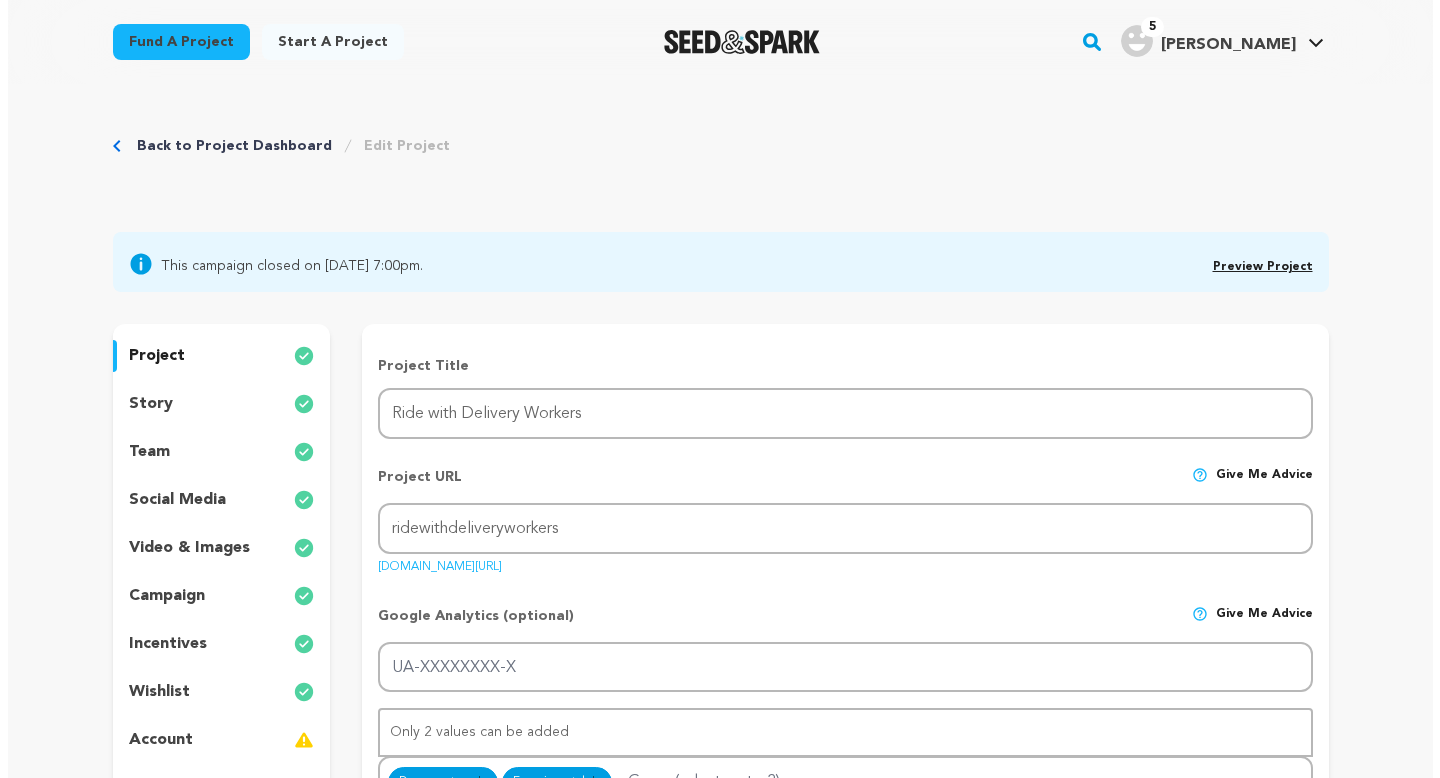 scroll, scrollTop: 0, scrollLeft: 0, axis: both 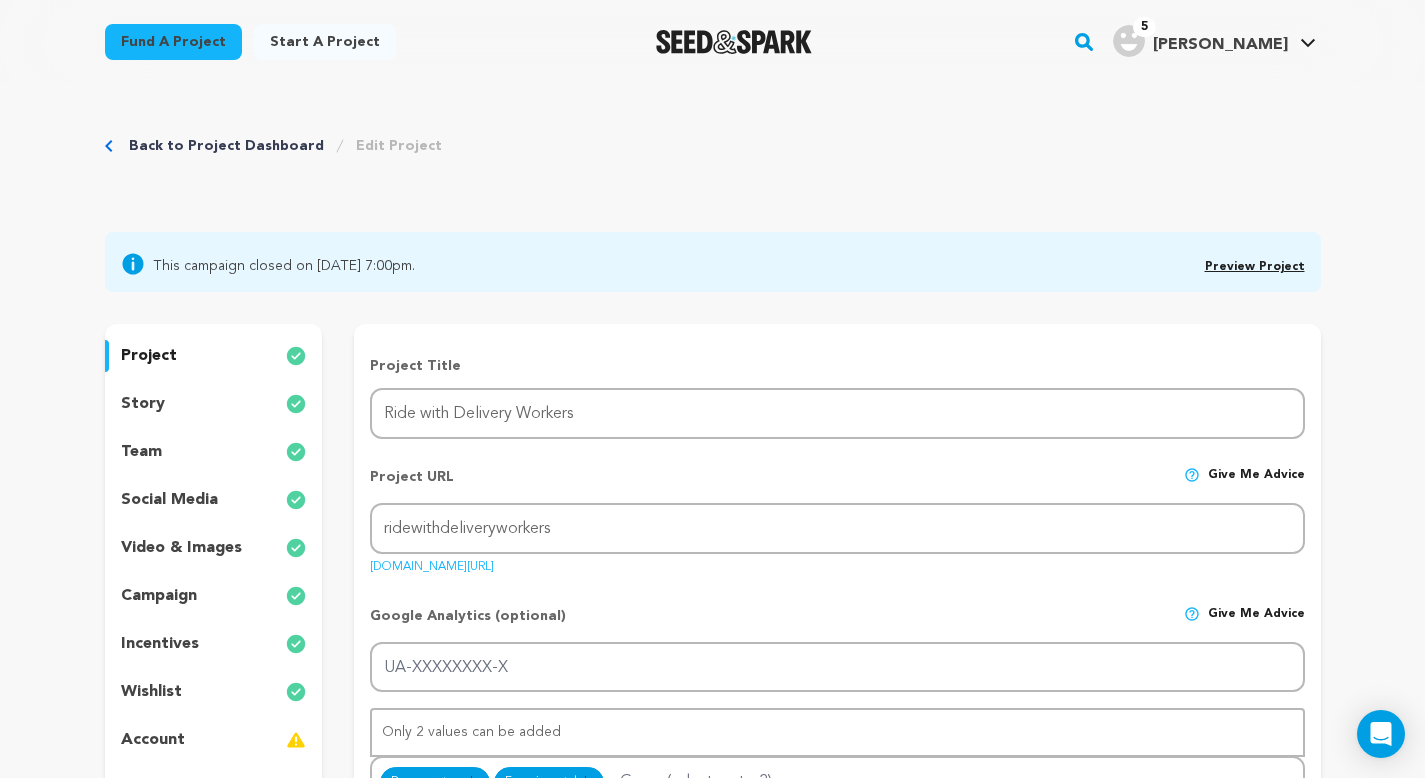 click on "team" at bounding box center [214, 452] 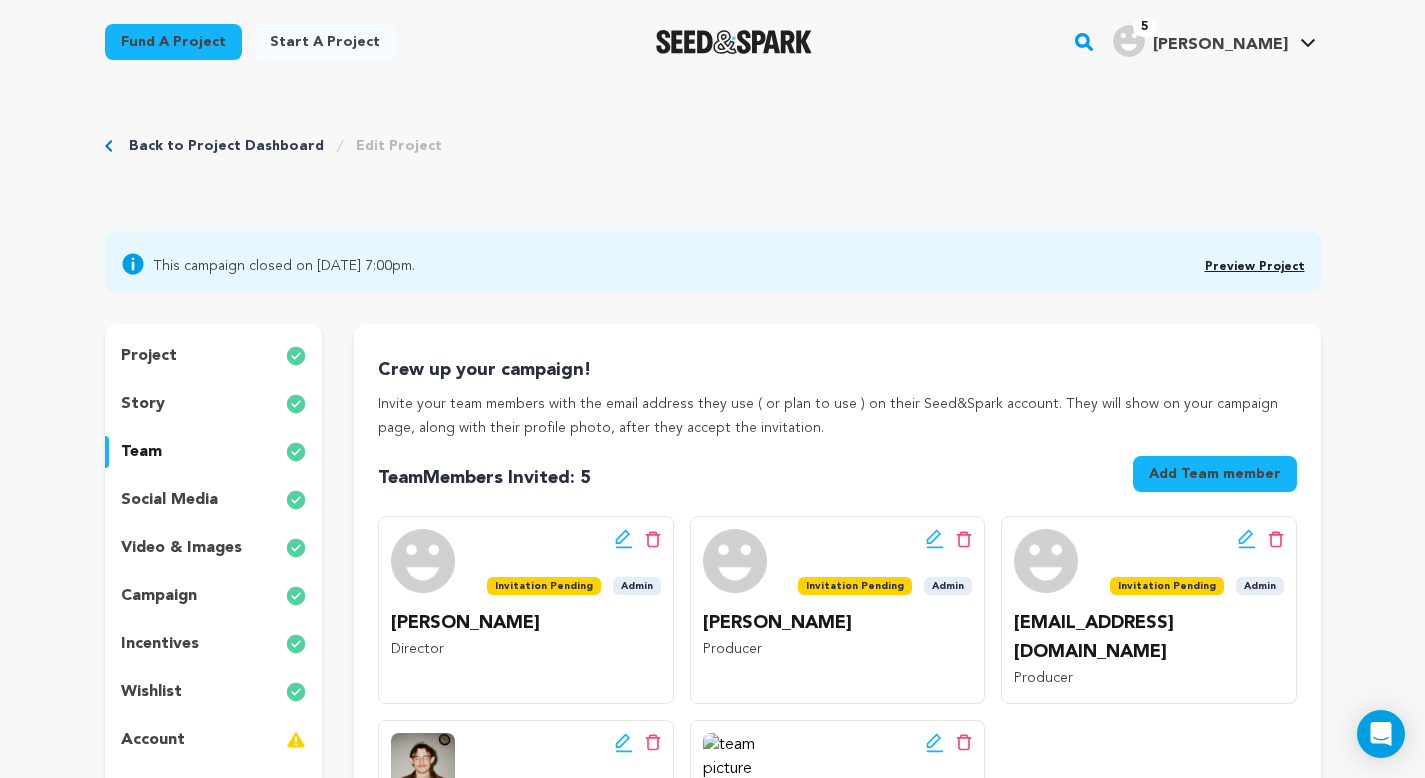 click 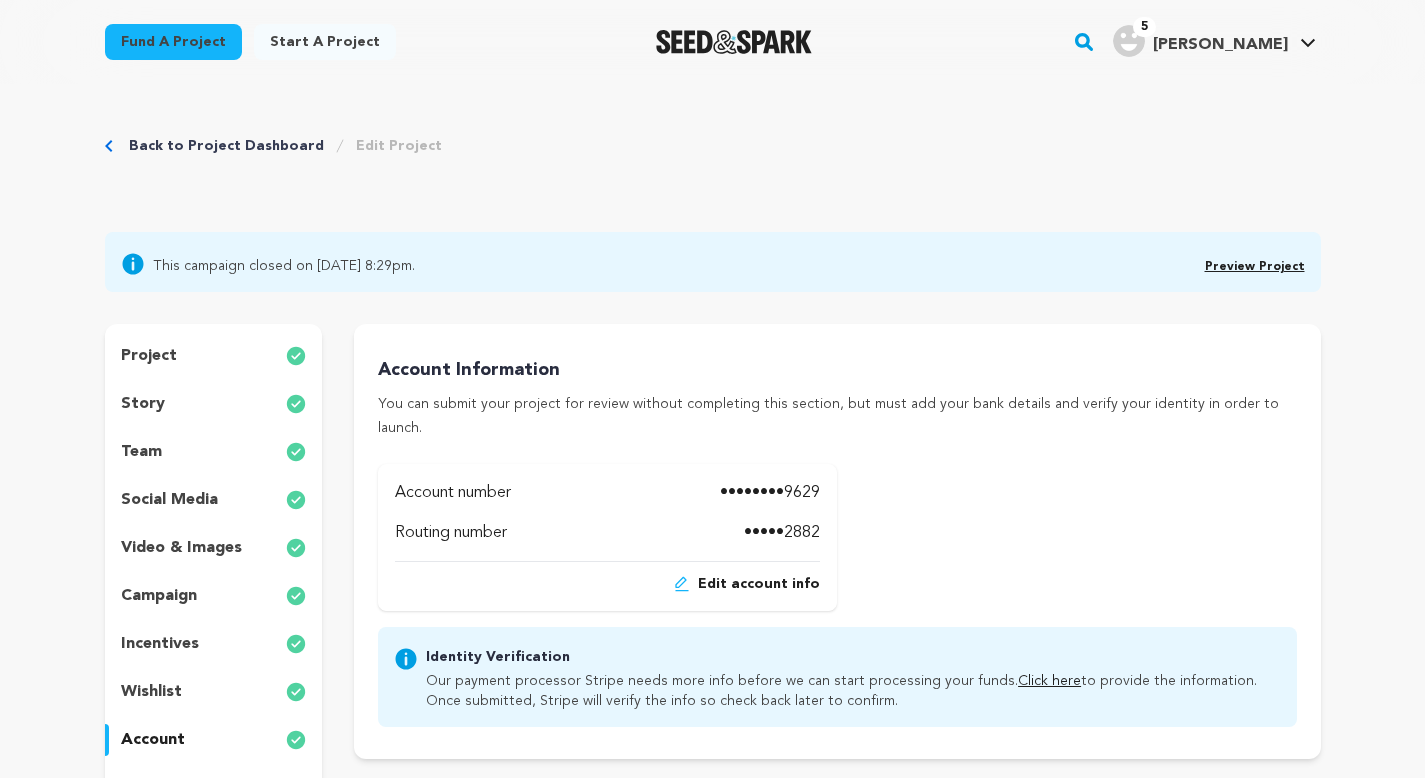 scroll, scrollTop: 0, scrollLeft: 0, axis: both 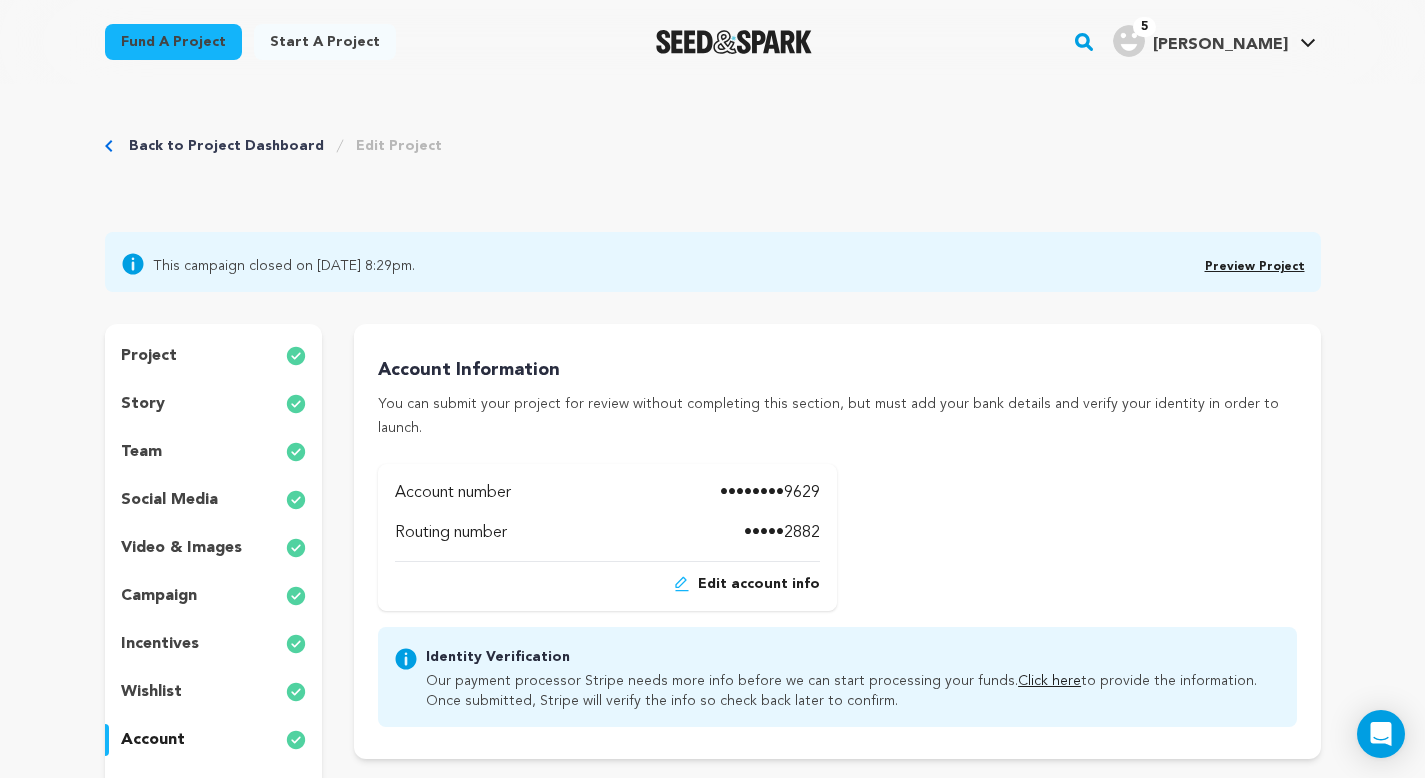 click on "Preview Project" at bounding box center [1255, 267] 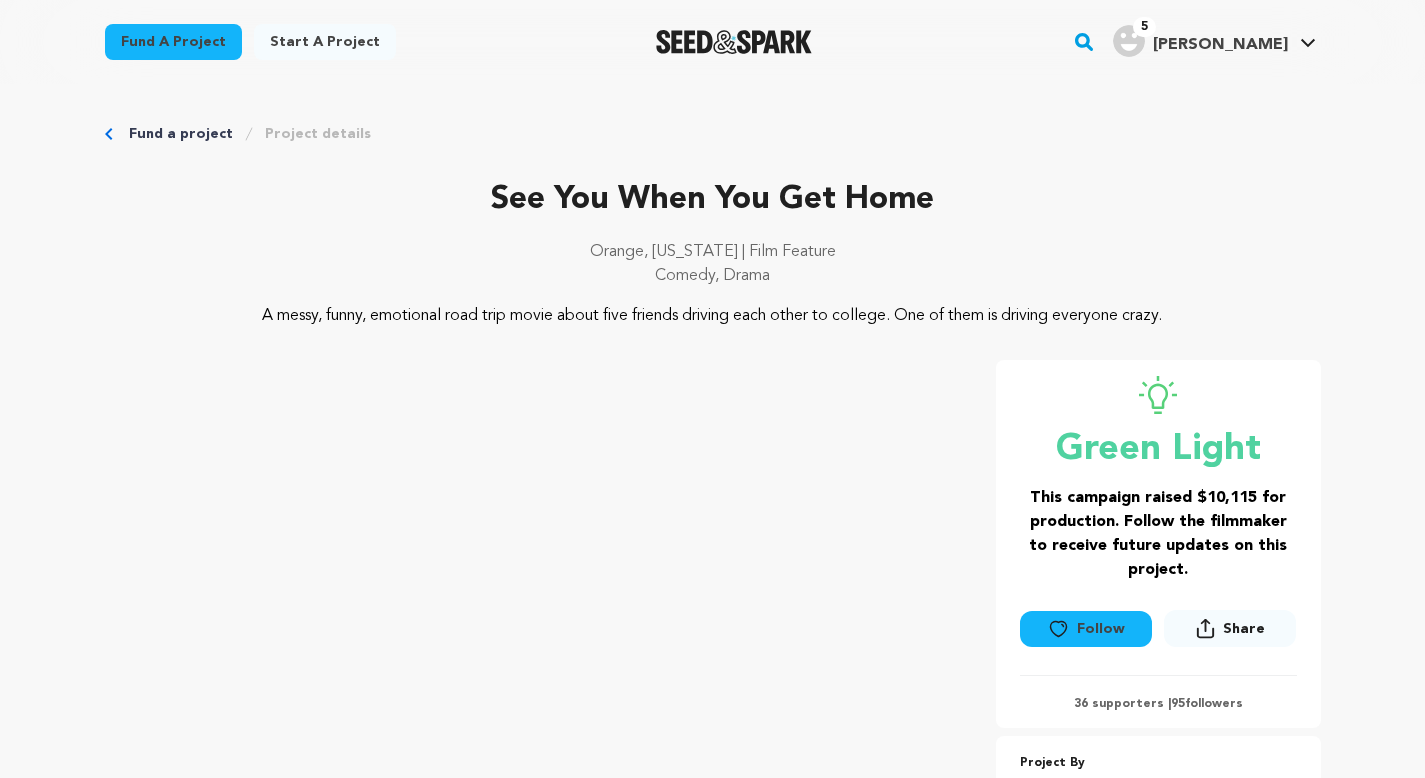 scroll, scrollTop: 0, scrollLeft: 0, axis: both 